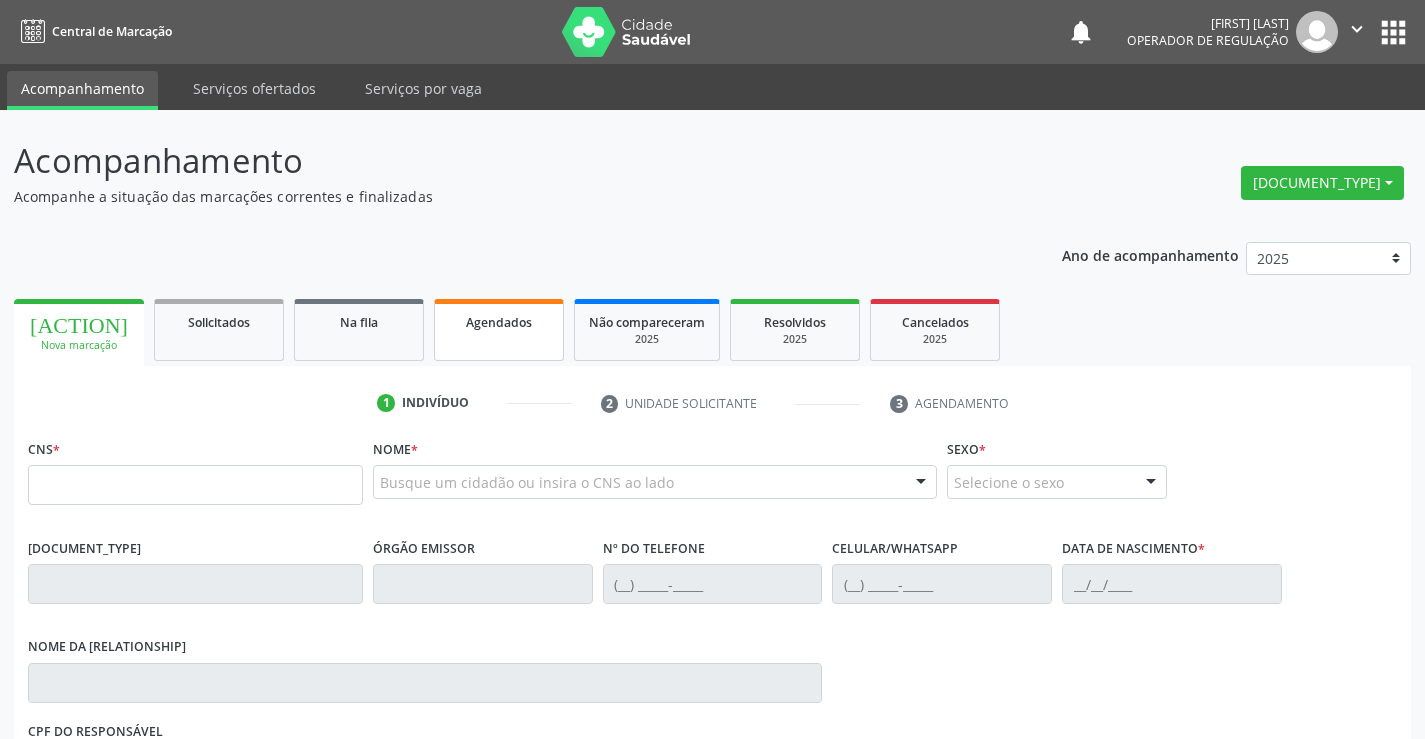 scroll, scrollTop: 0, scrollLeft: 0, axis: both 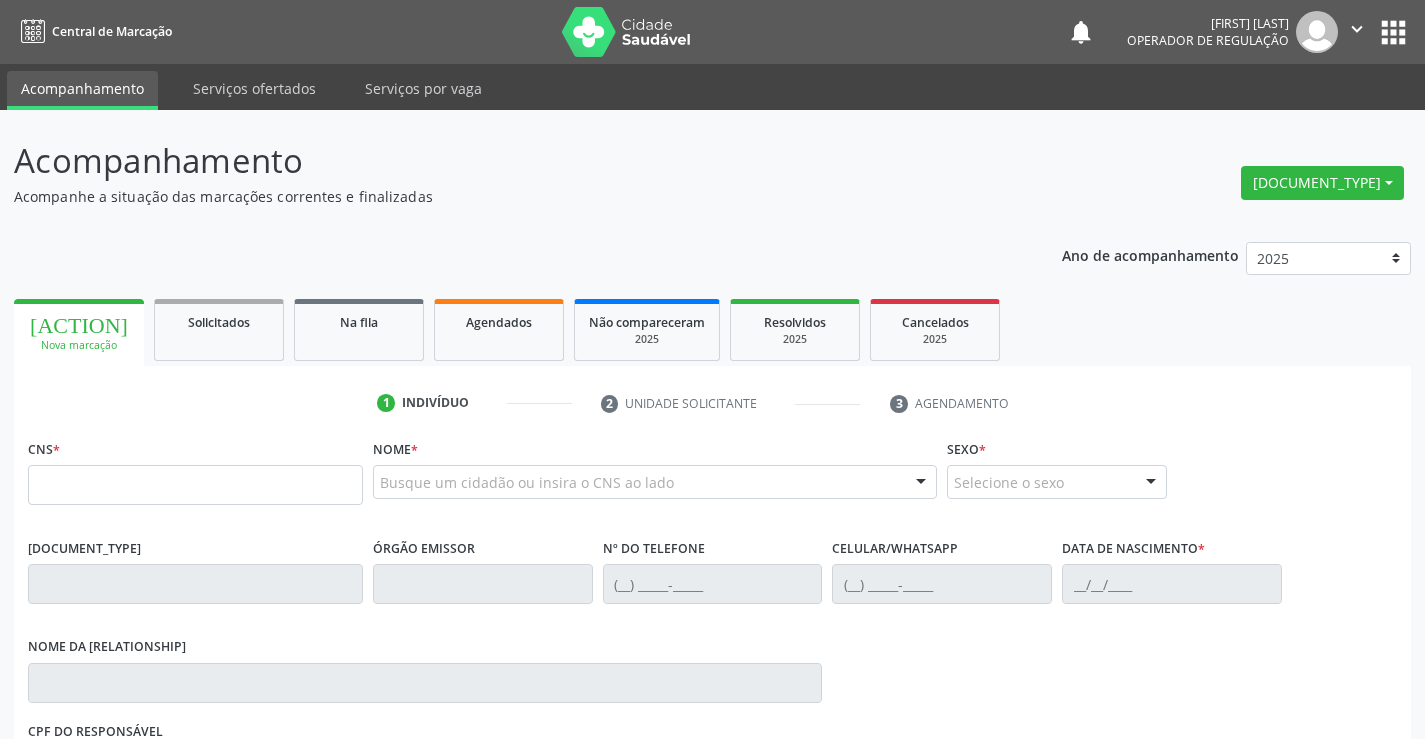 click at bounding box center (195, 485) 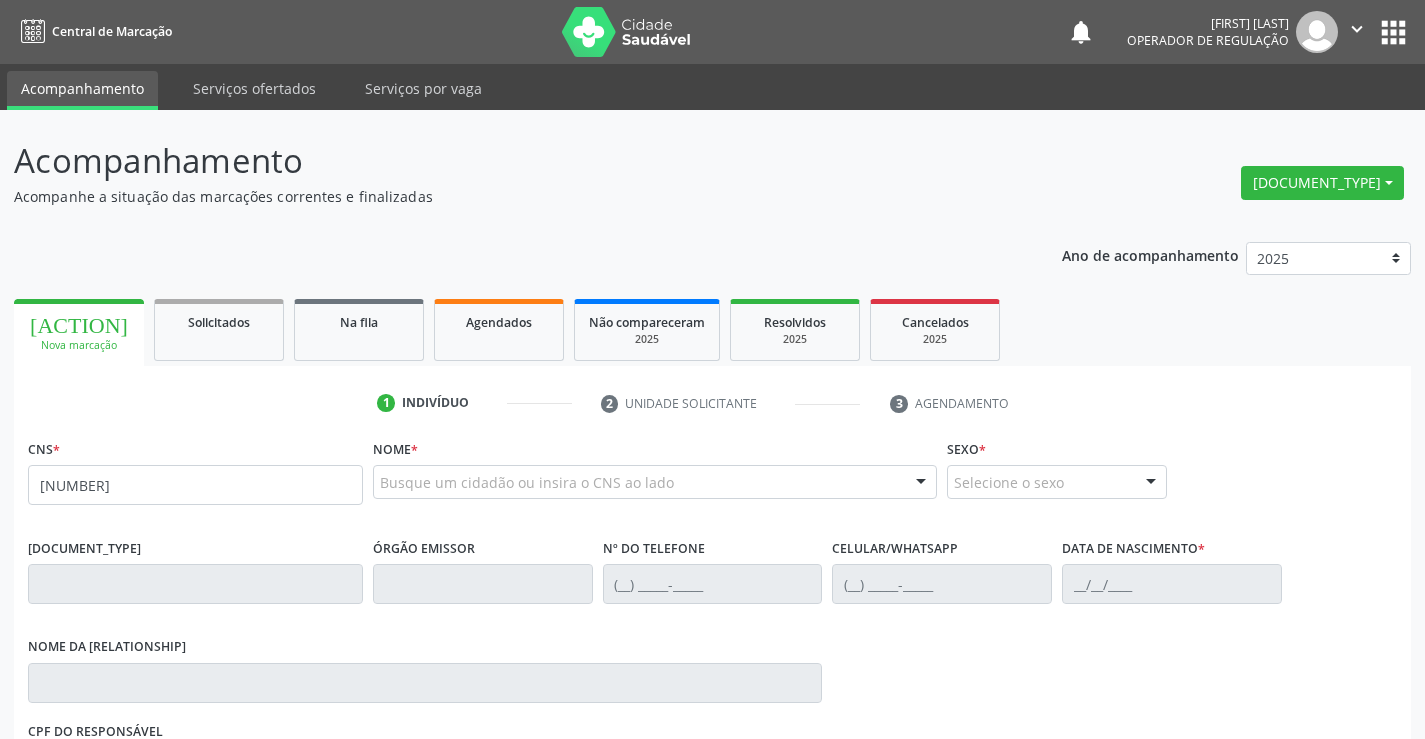 type on "[NUMBER]" 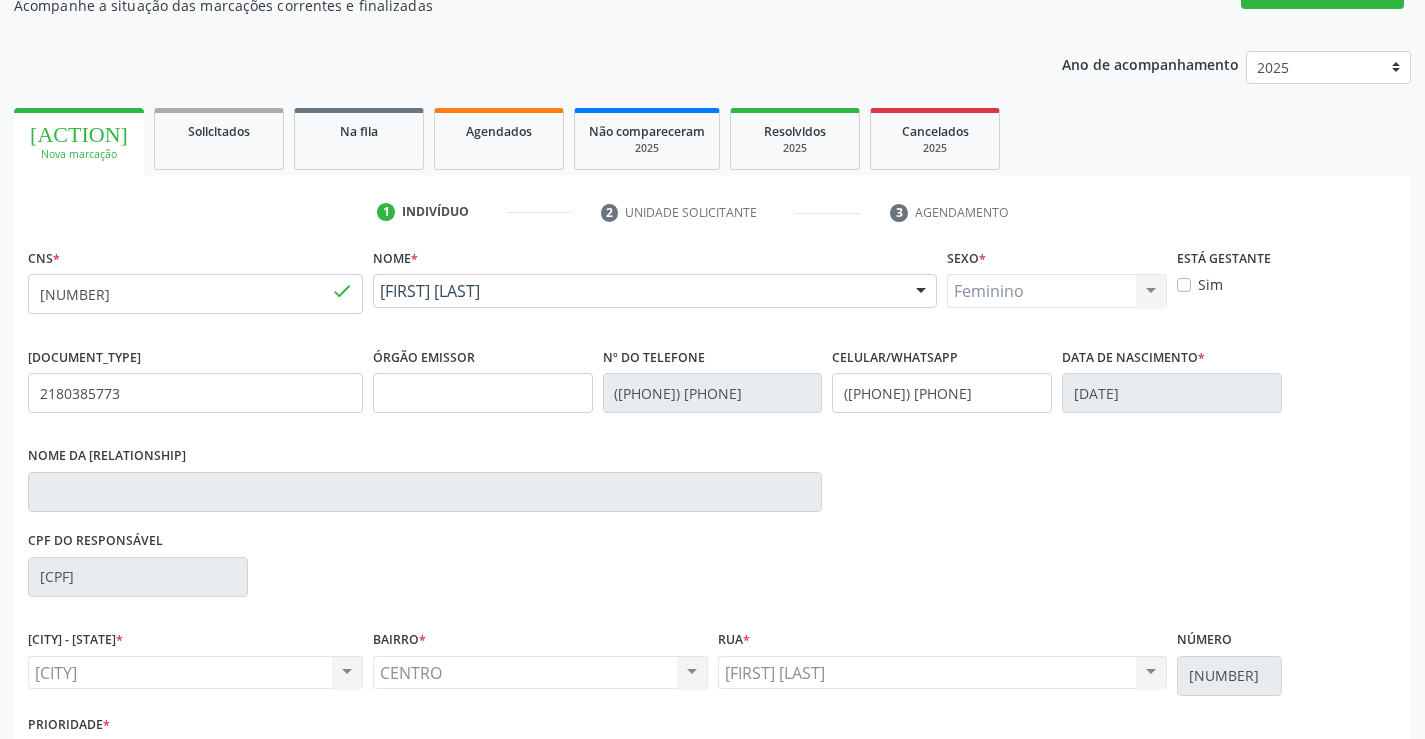 scroll, scrollTop: 331, scrollLeft: 0, axis: vertical 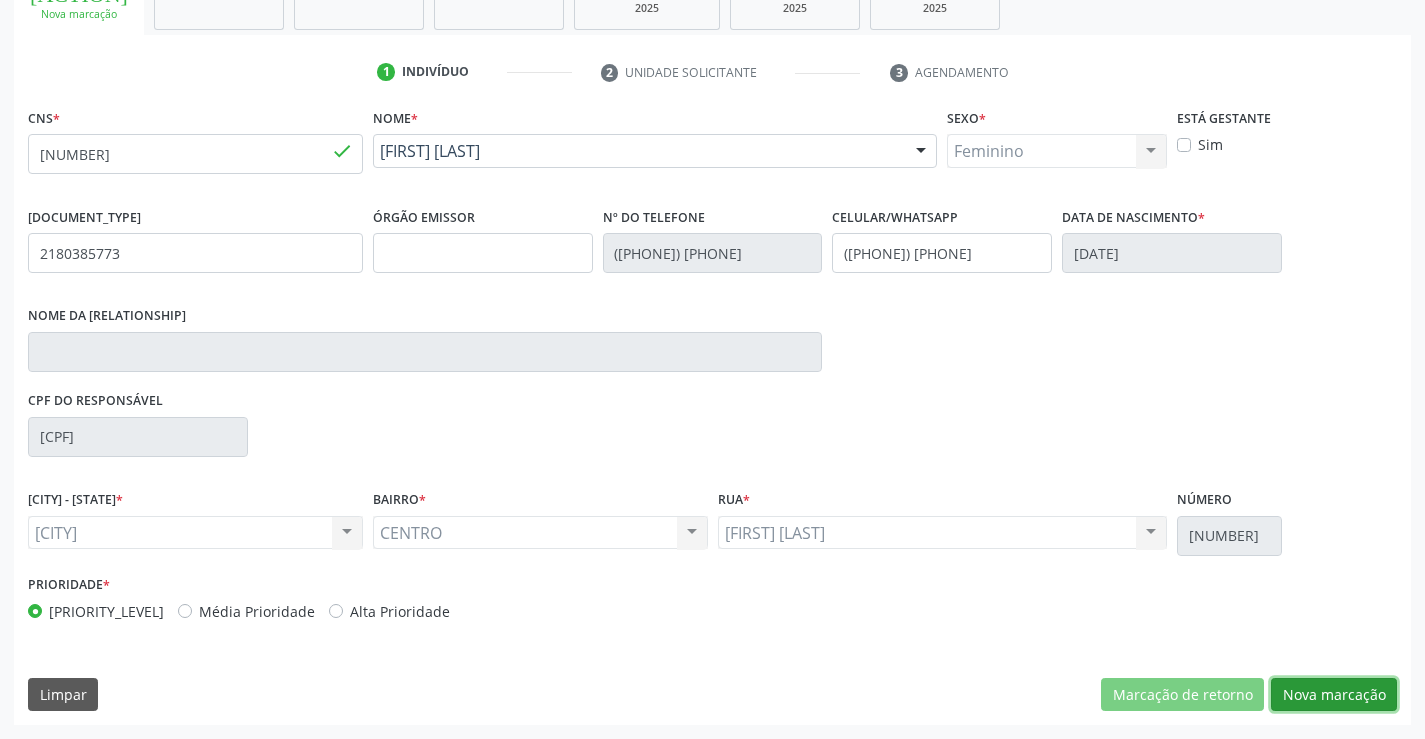 click on "Nova marcação" at bounding box center [1182, 695] 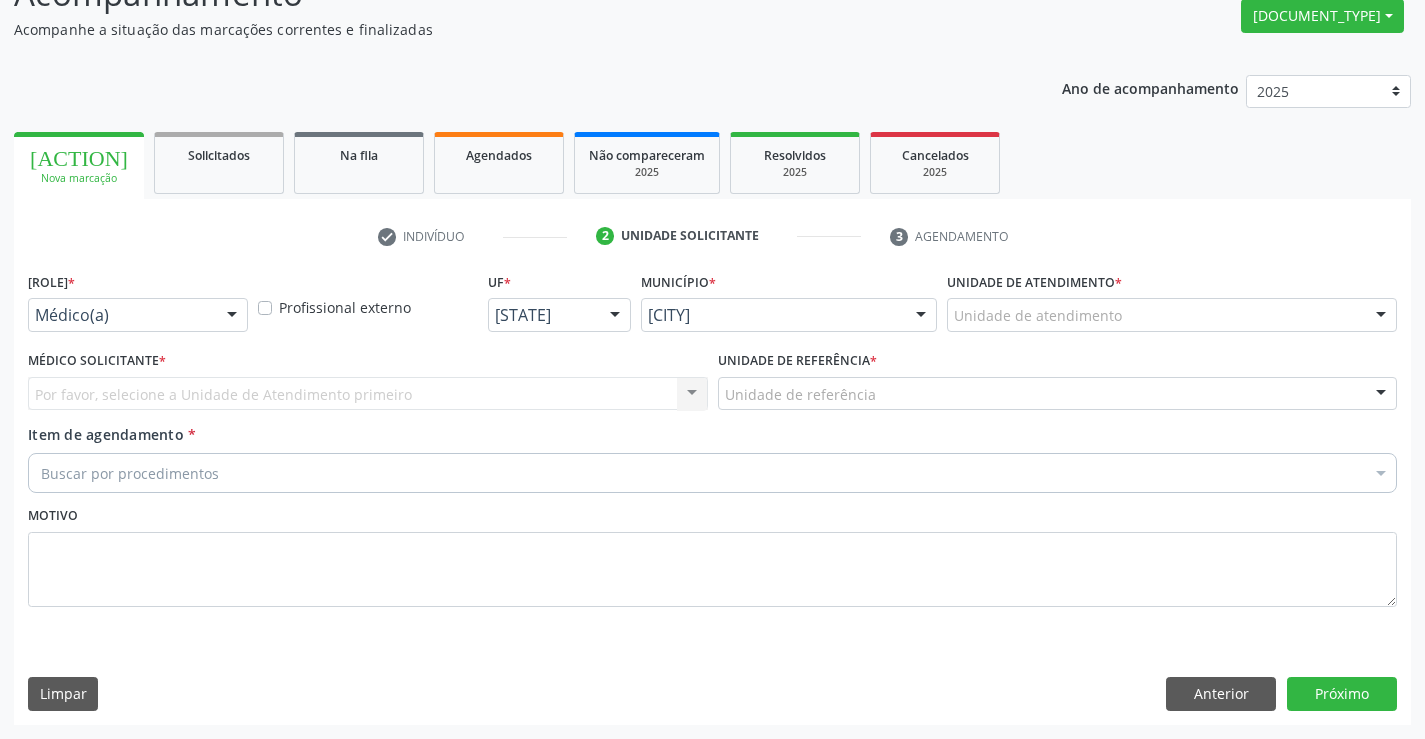 scroll, scrollTop: 167, scrollLeft: 0, axis: vertical 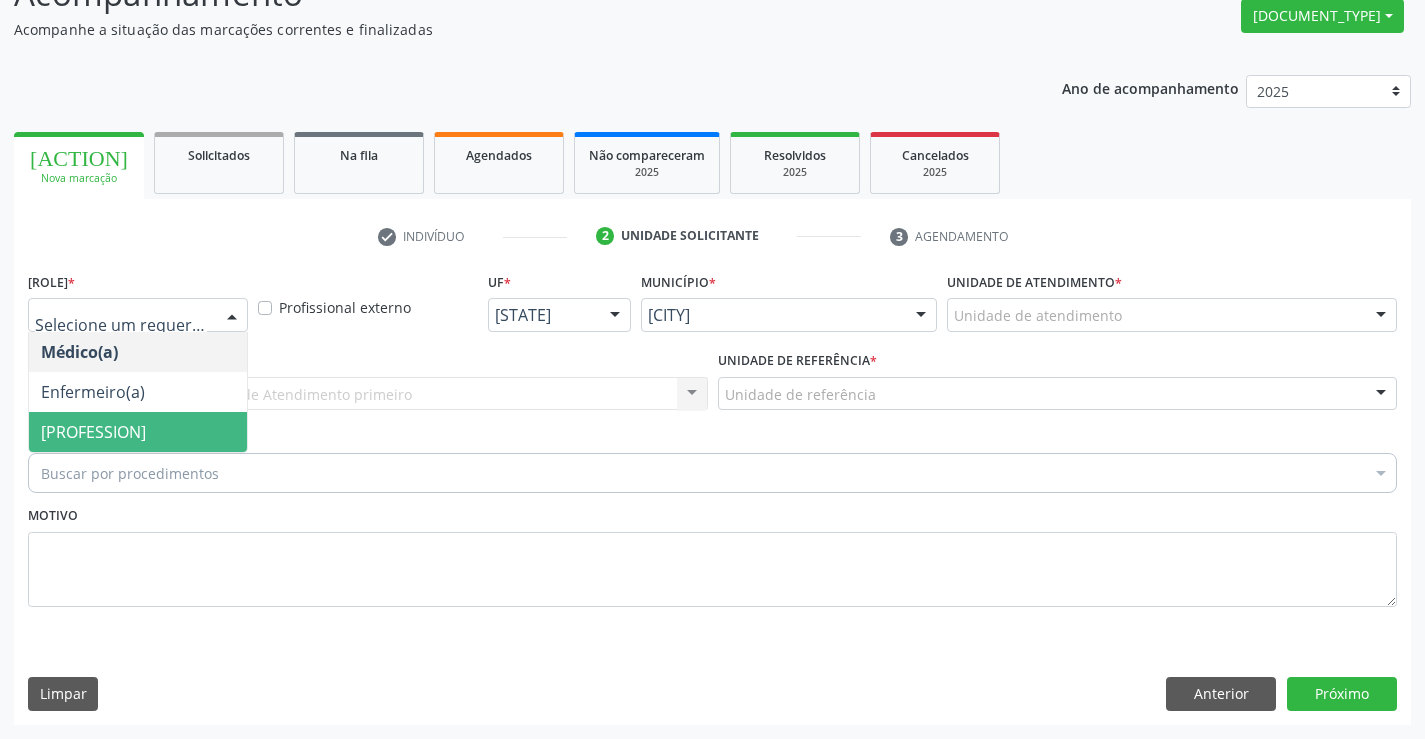 click on "[PROFESSION]" at bounding box center (138, 432) 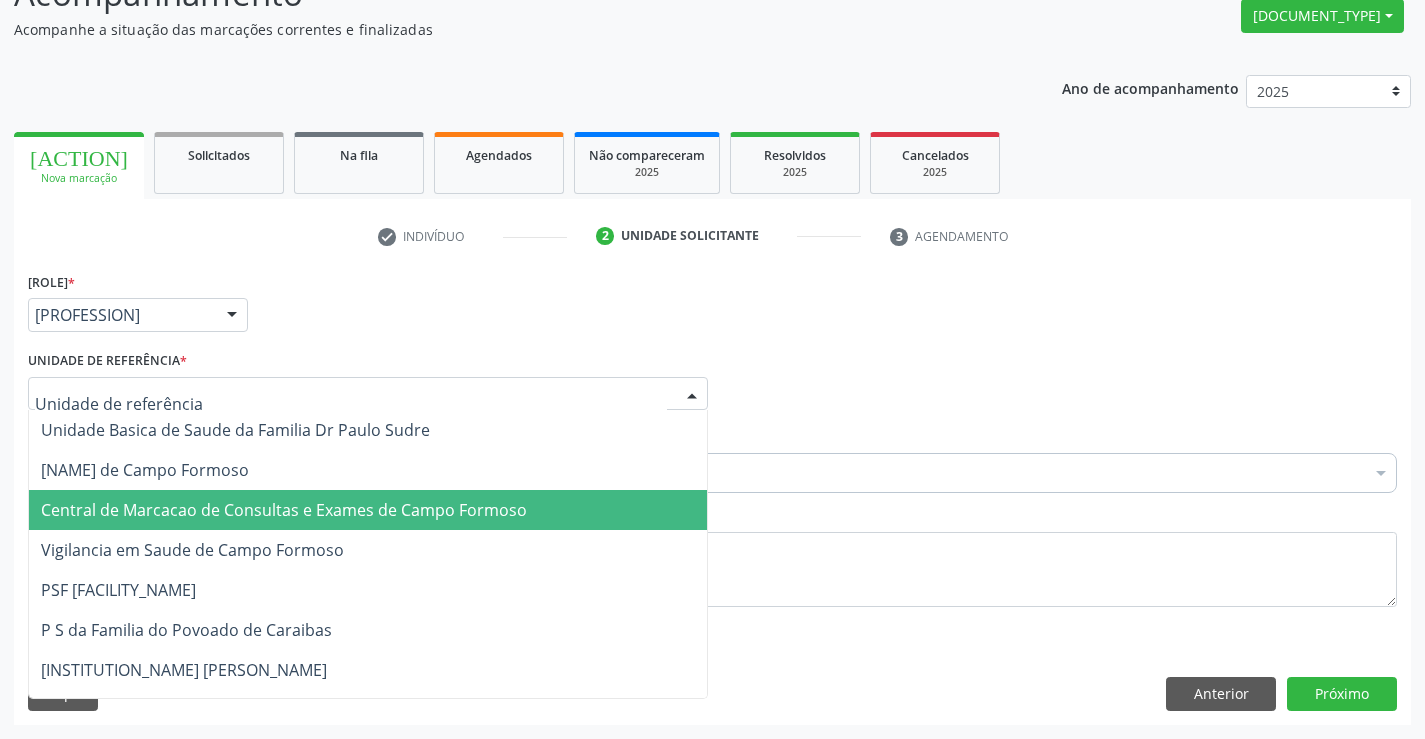 click on "Central de Marcacao de Consultas e Exames de Campo Formoso" at bounding box center [284, 510] 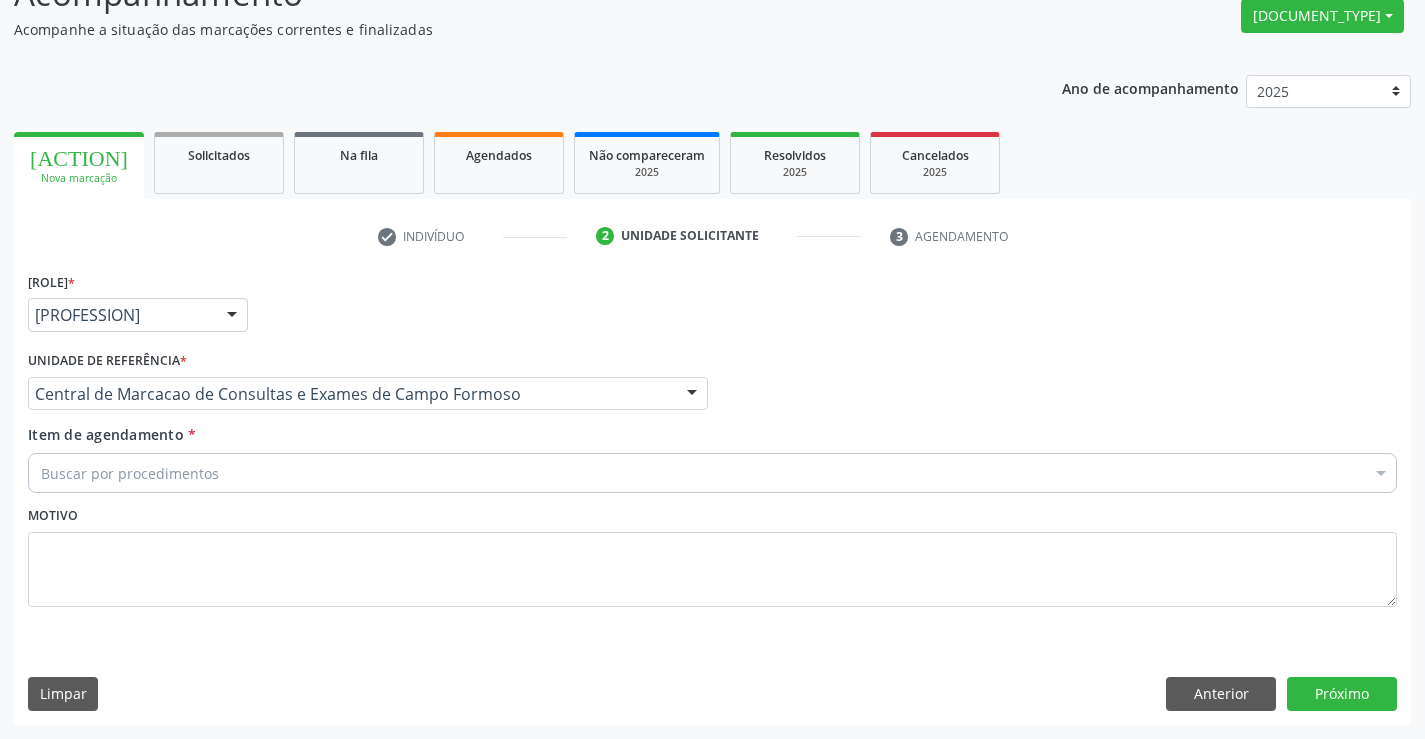 click on "Buscar por procedimentos" at bounding box center (712, 473) 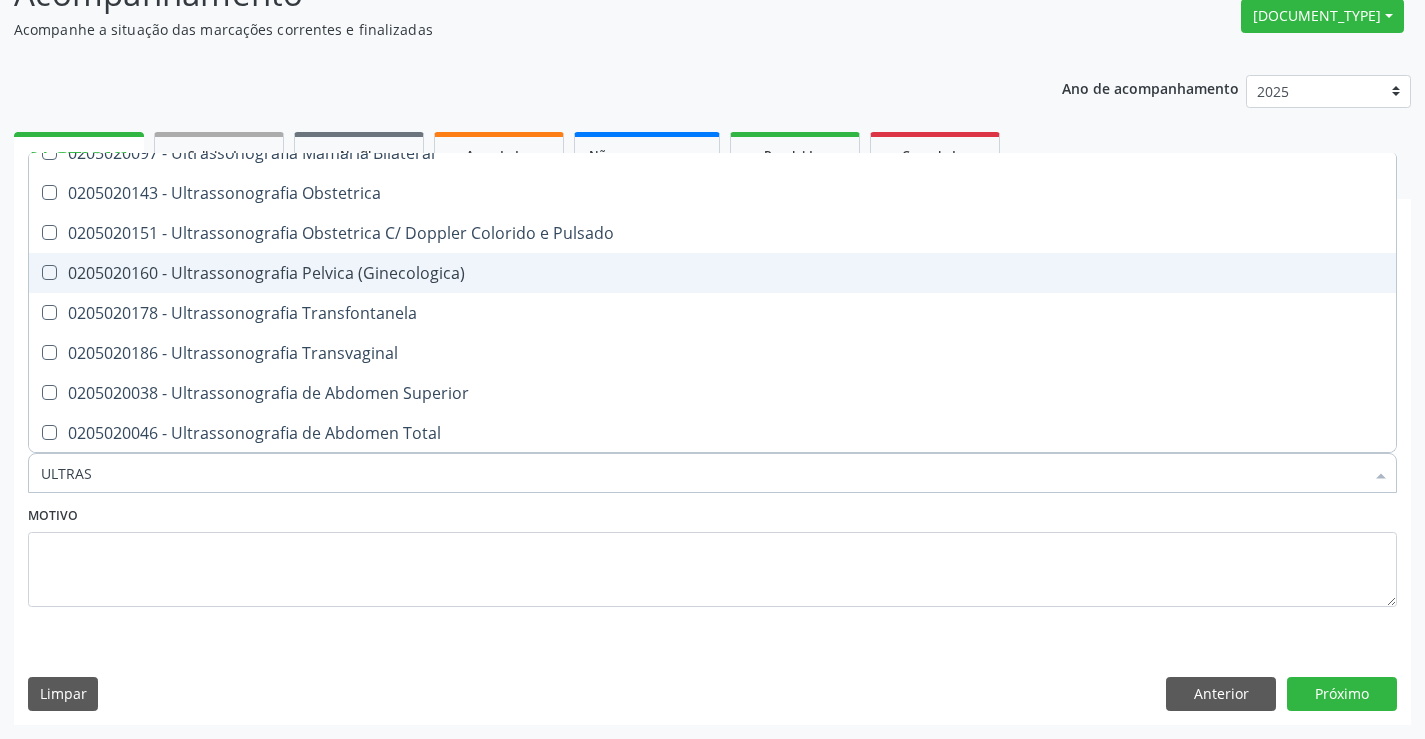 scroll, scrollTop: 200, scrollLeft: 0, axis: vertical 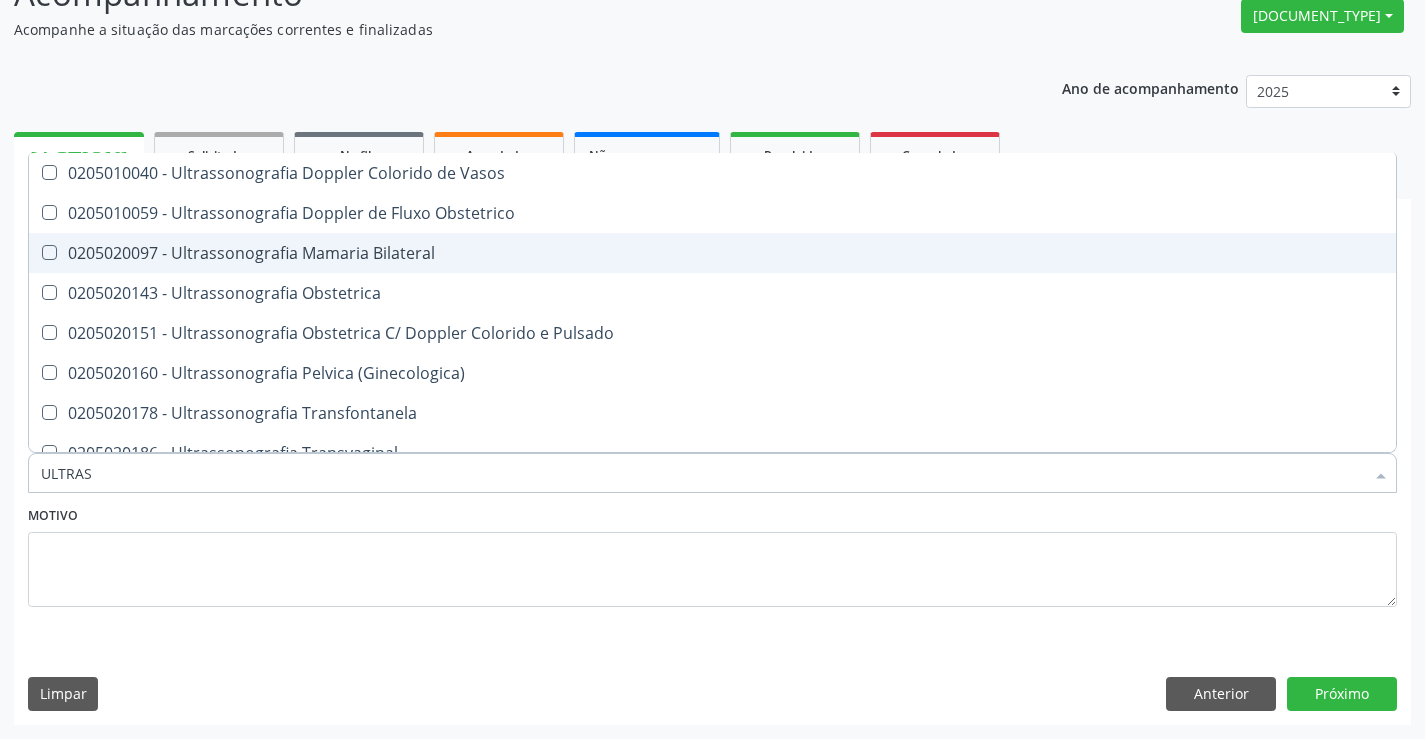 click on "0205020097 - Ultrassonografia Mamaria Bilateral" at bounding box center [712, 253] 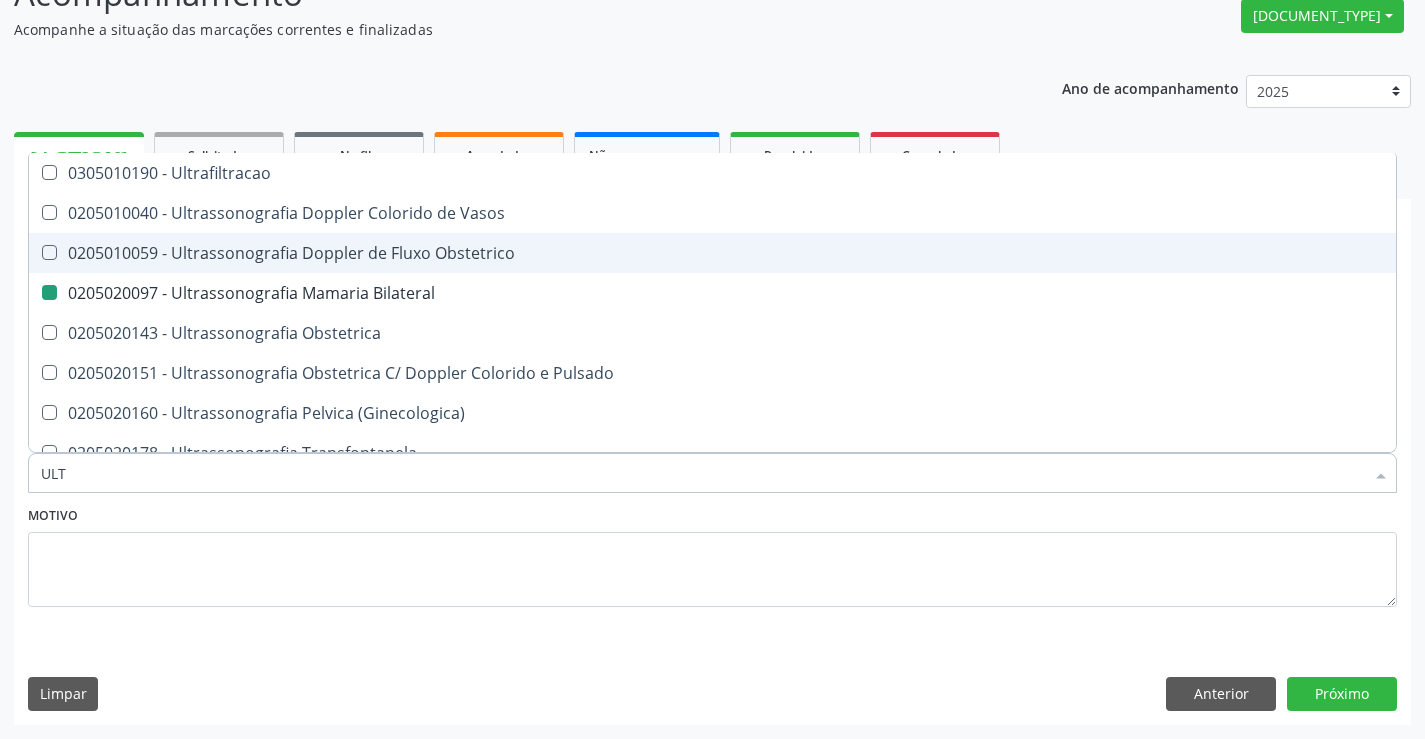 type on "UL" 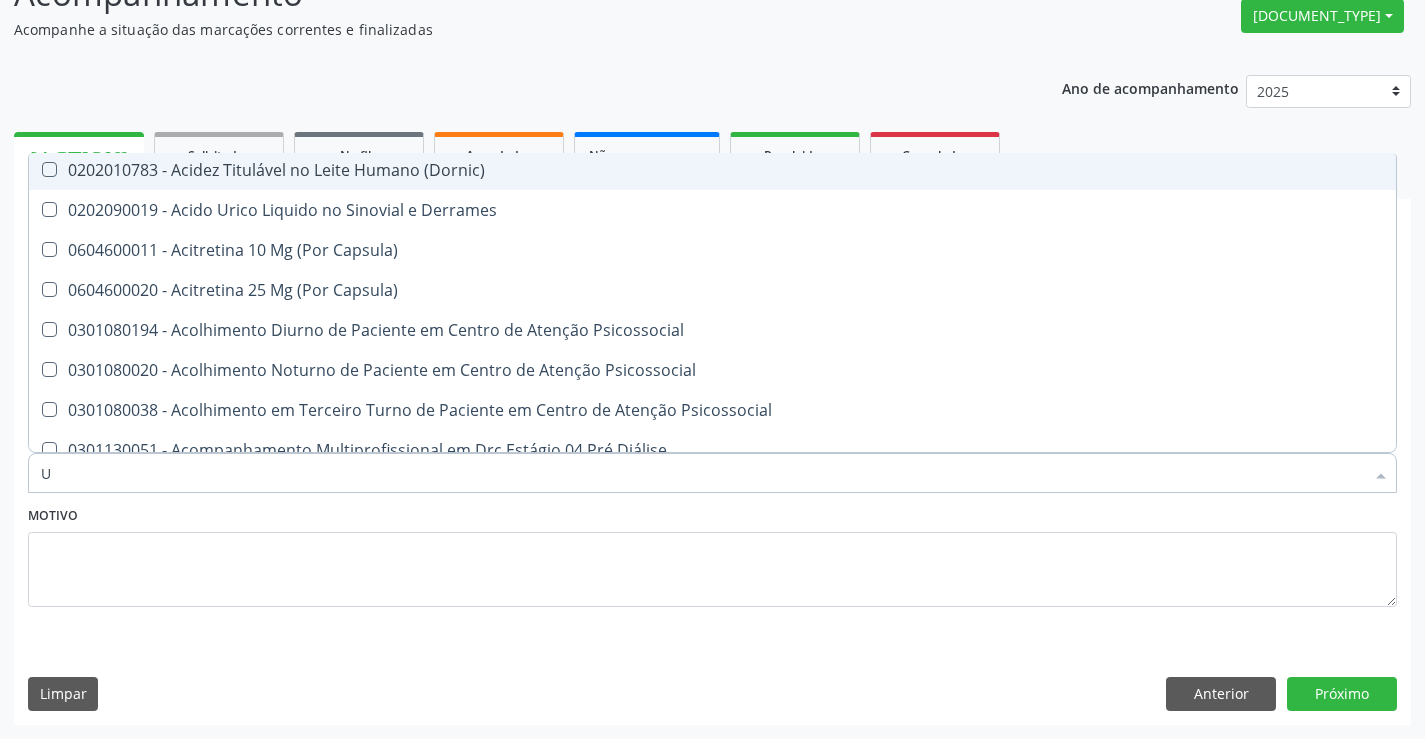 scroll, scrollTop: 200, scrollLeft: 0, axis: vertical 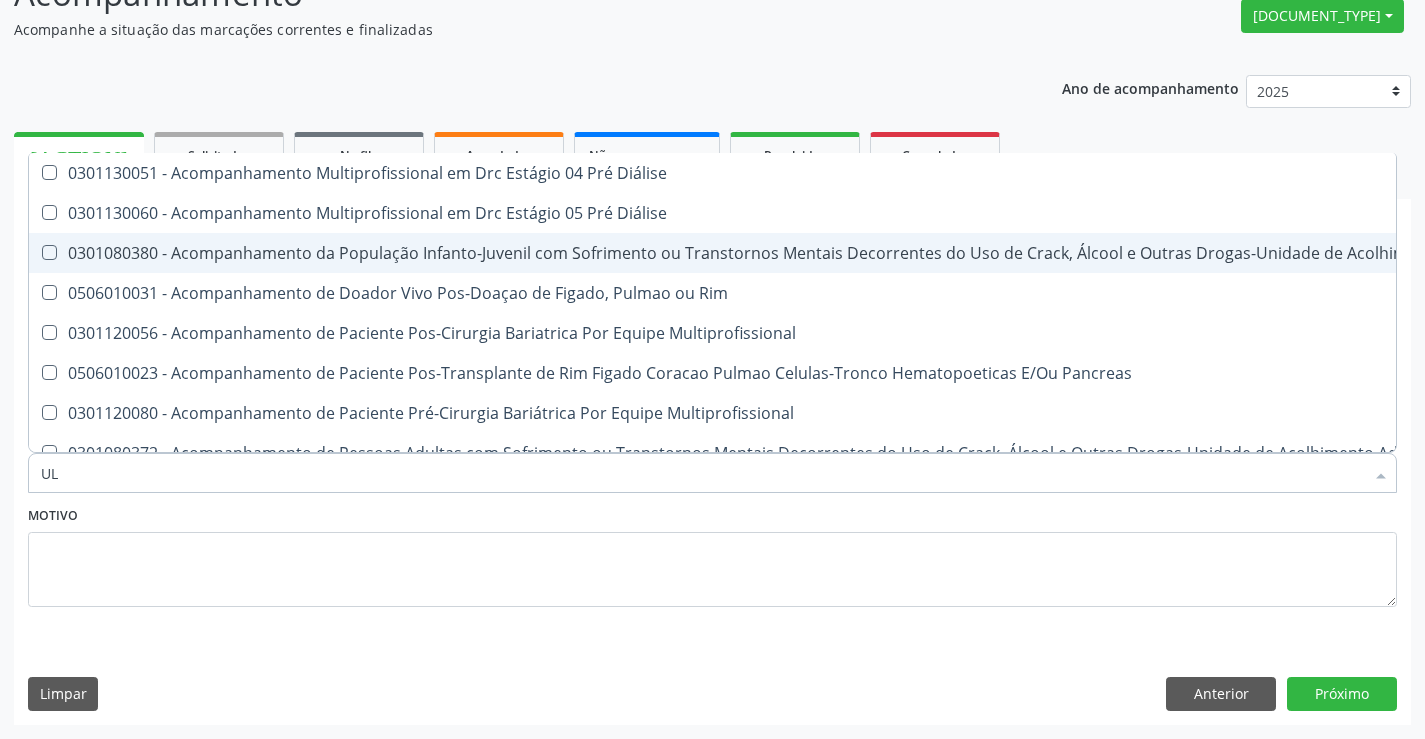 type on "ULT" 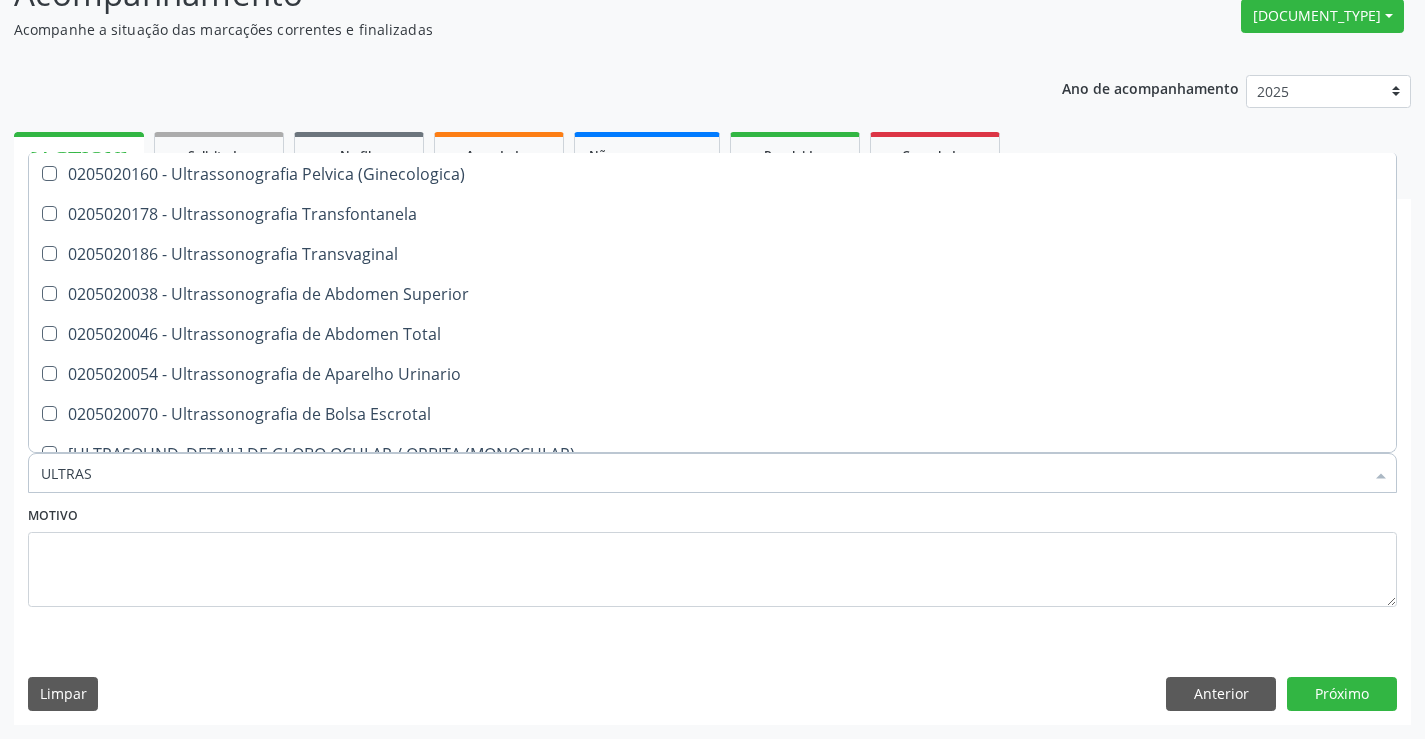 scroll, scrollTop: 400, scrollLeft: 0, axis: vertical 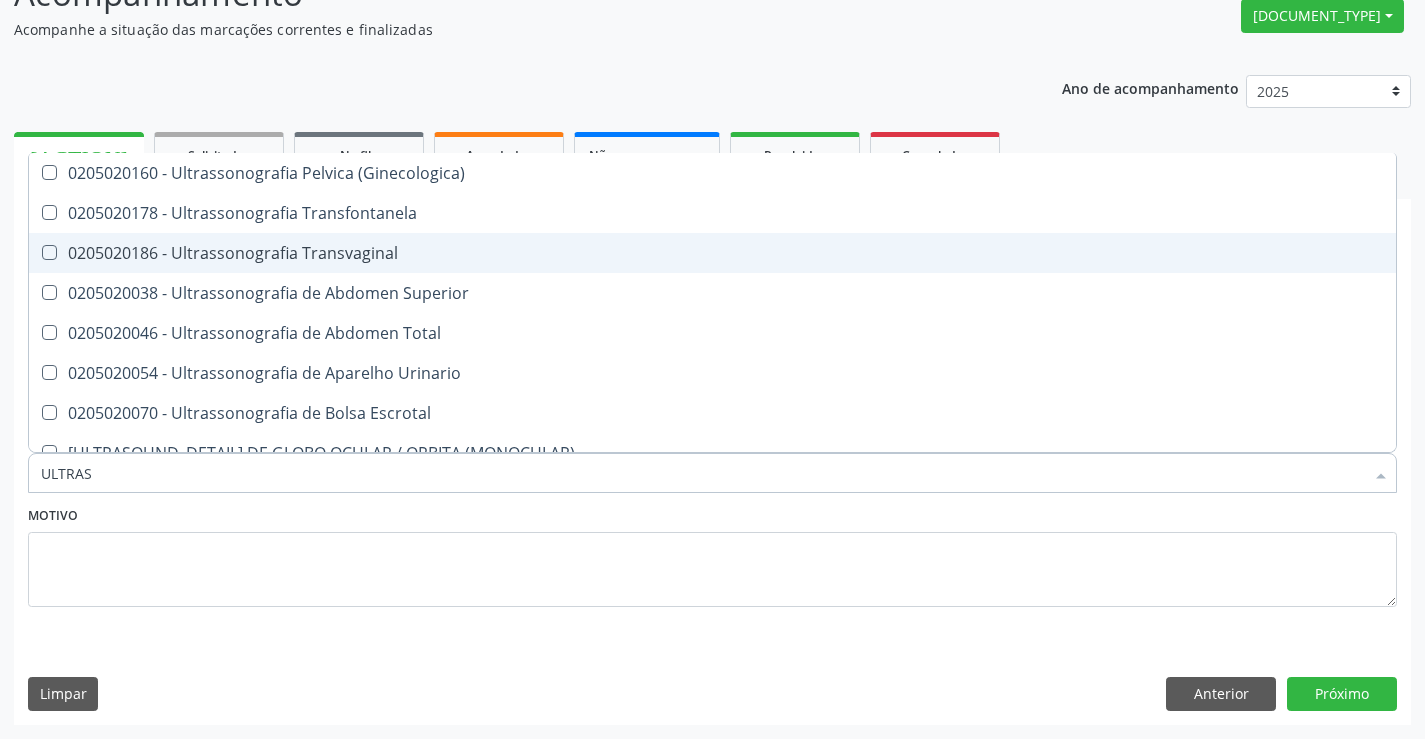 click on "0205020186 - Ultrassonografia Transvaginal" at bounding box center [712, 253] 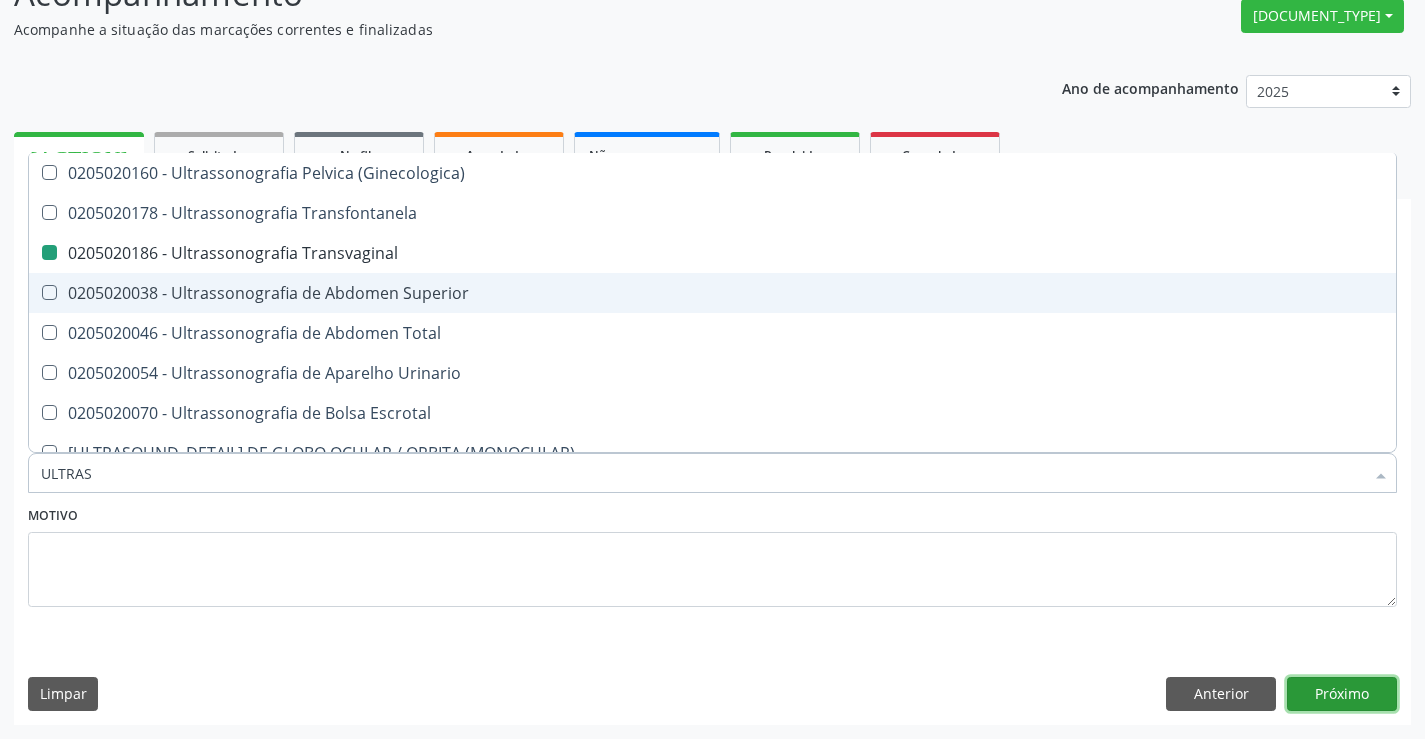 click on "Próximo" at bounding box center (1342, 694) 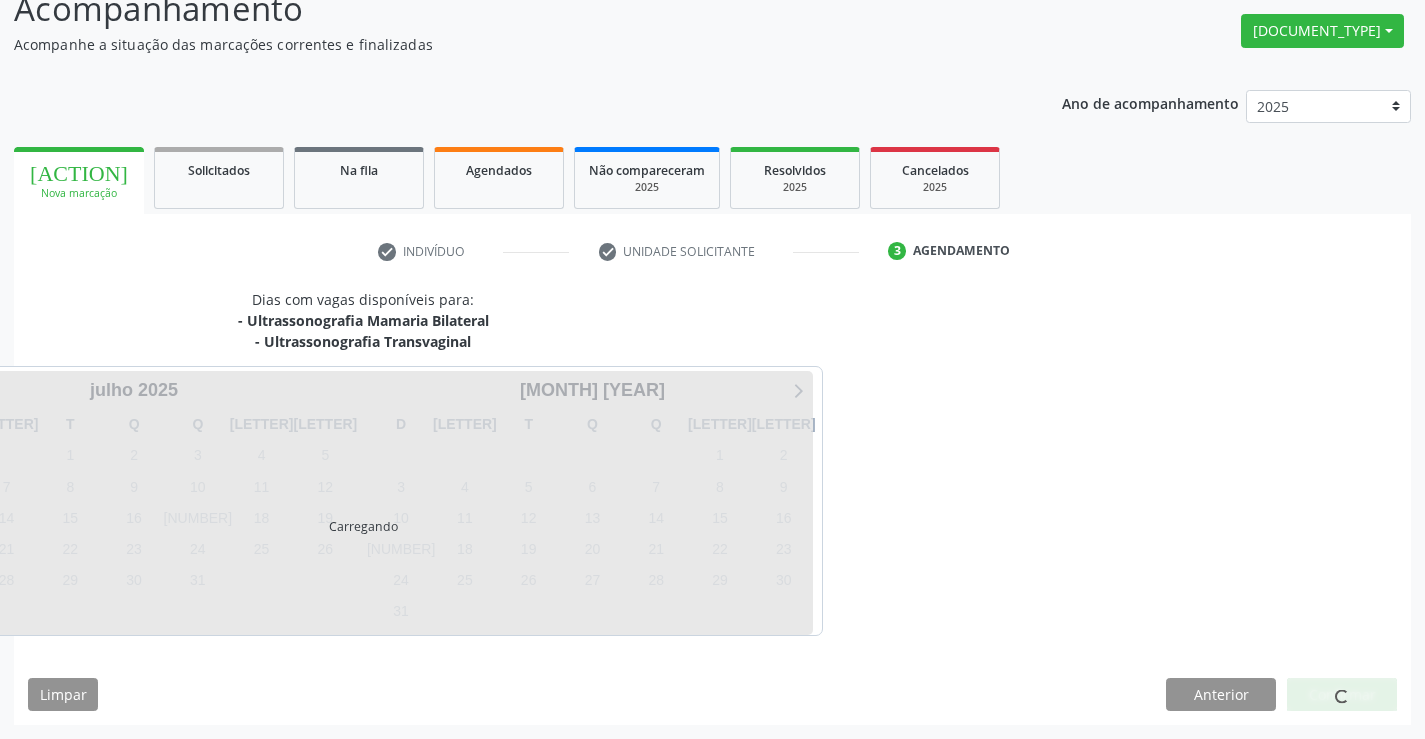 scroll, scrollTop: 152, scrollLeft: 0, axis: vertical 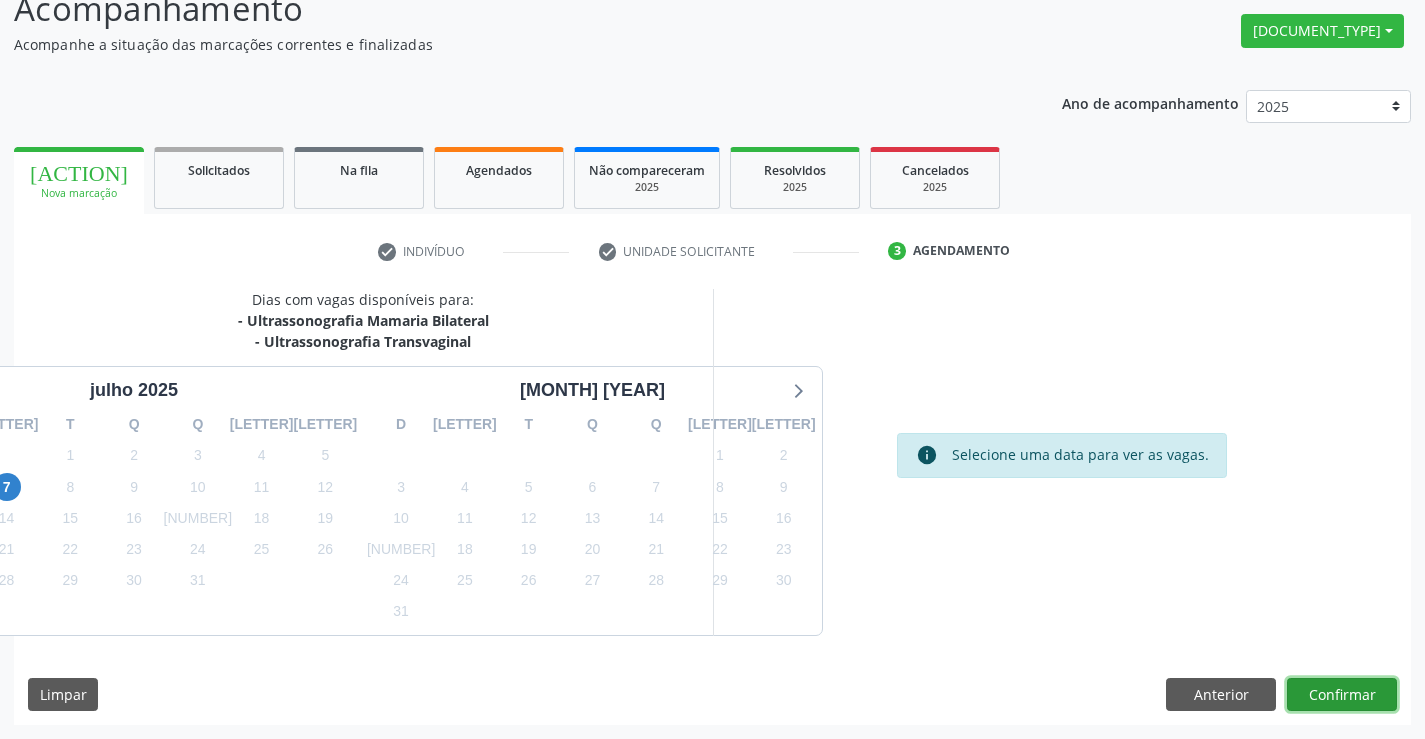 click on "Confirmar" at bounding box center (1342, 695) 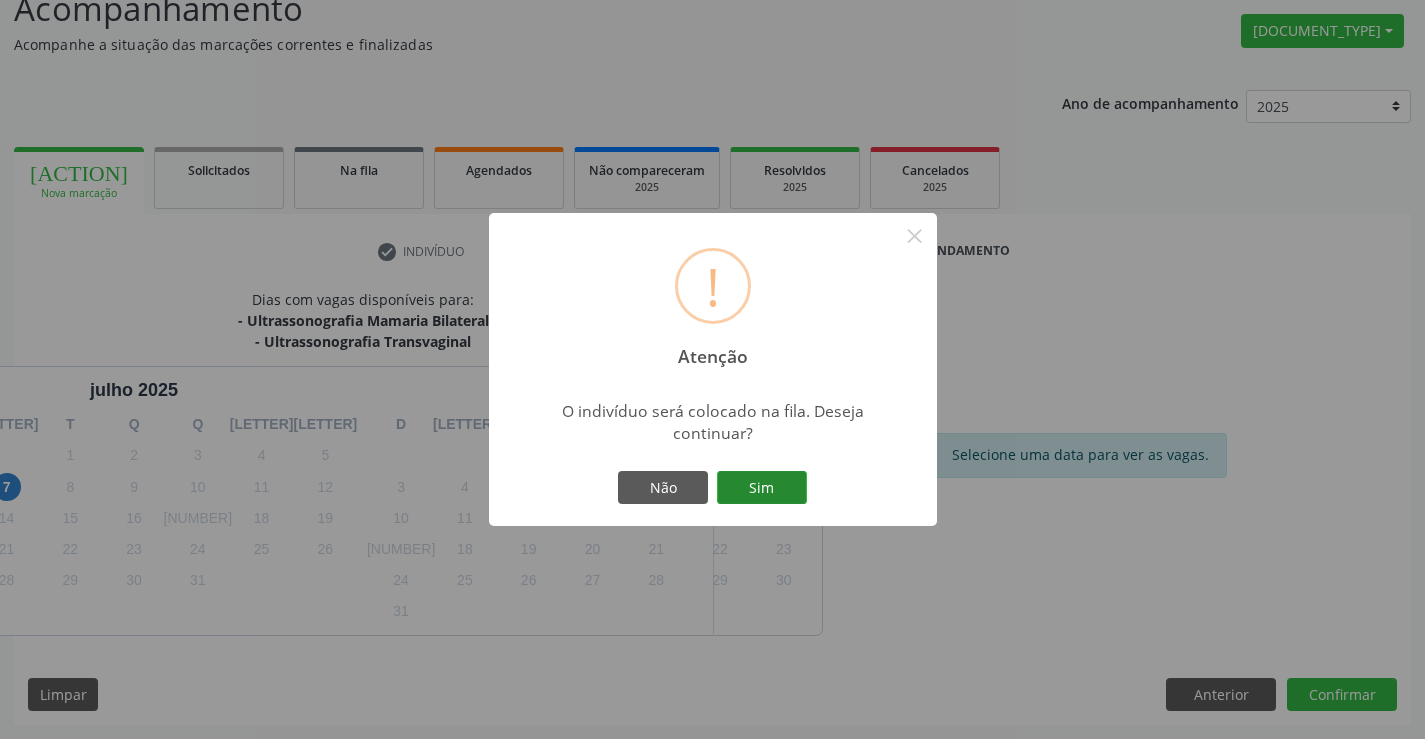 click on "Sim" at bounding box center [762, 488] 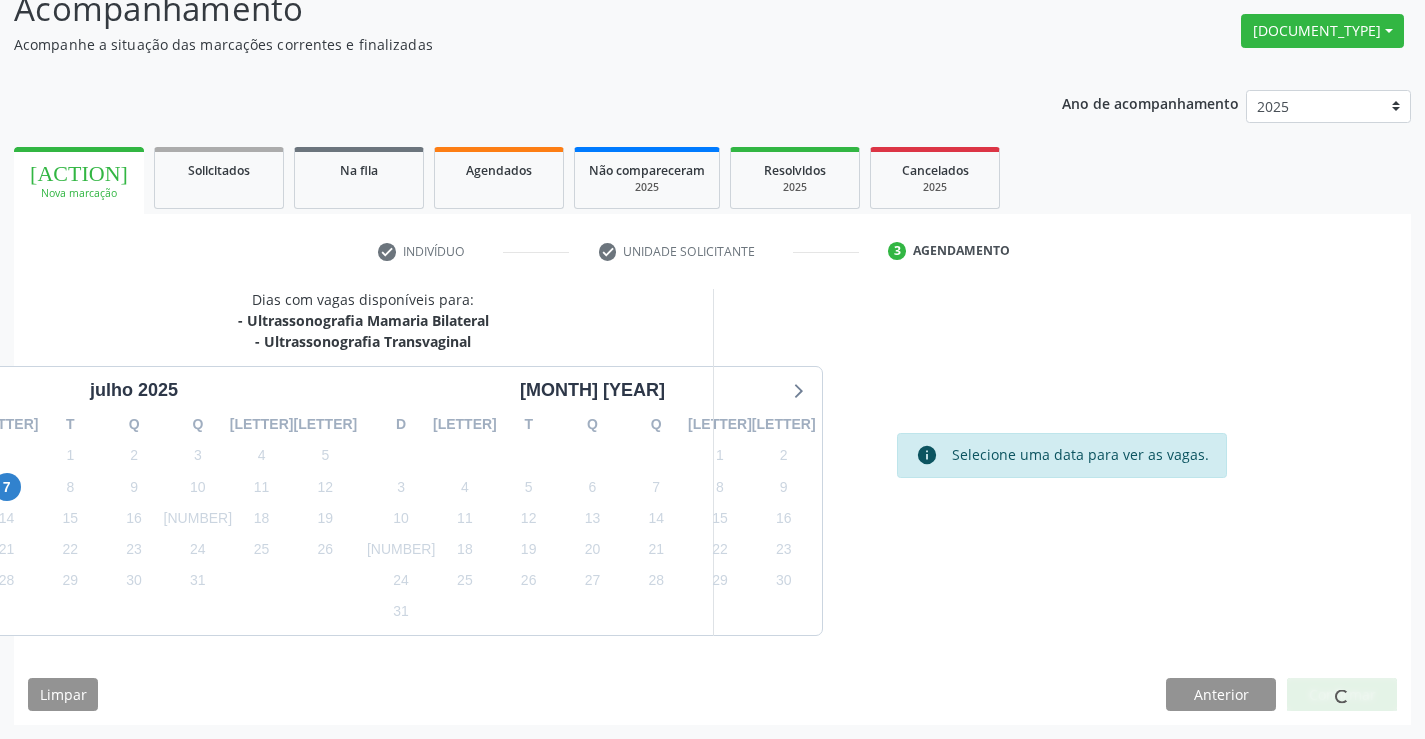 scroll, scrollTop: 0, scrollLeft: 0, axis: both 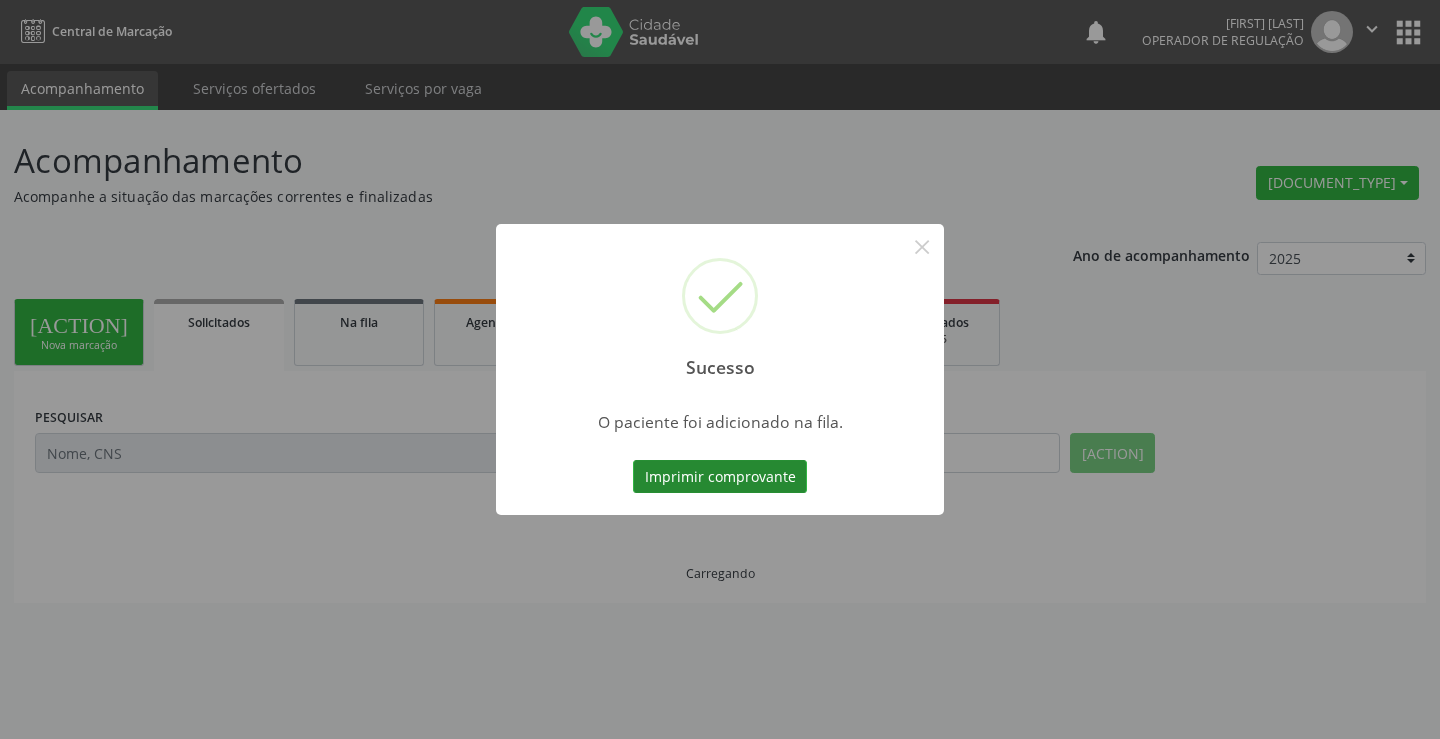click on "Imprimir comprovante" at bounding box center (720, 477) 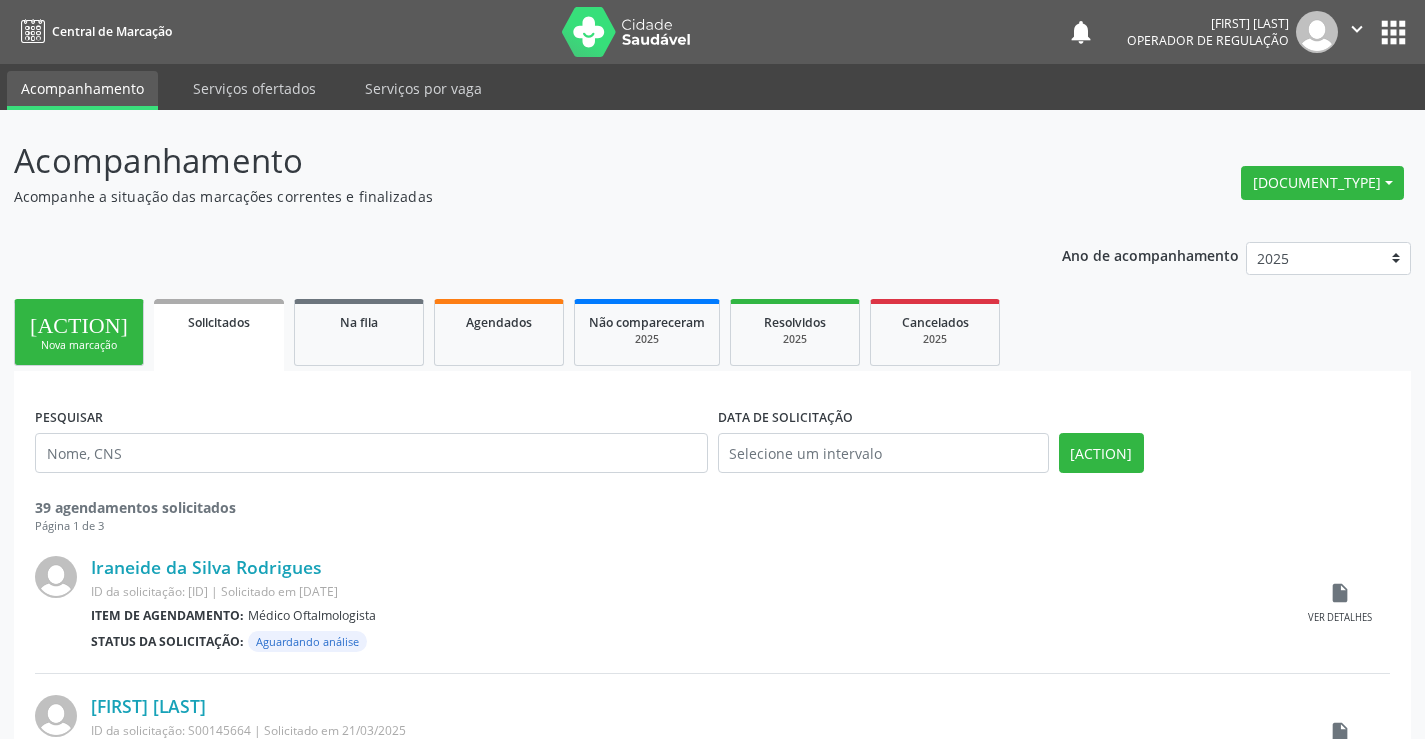 click on "" at bounding box center [1357, 29] 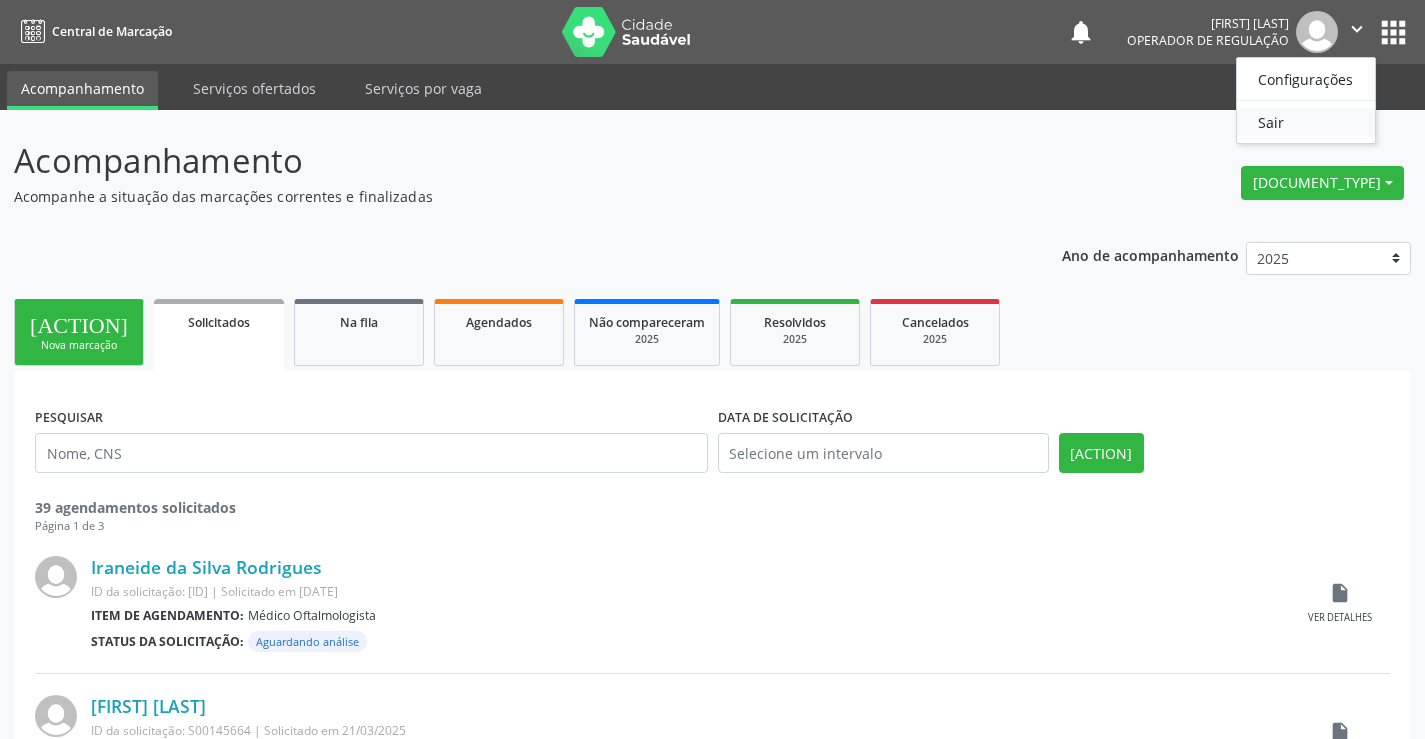 click on "Sair" at bounding box center (1306, 122) 